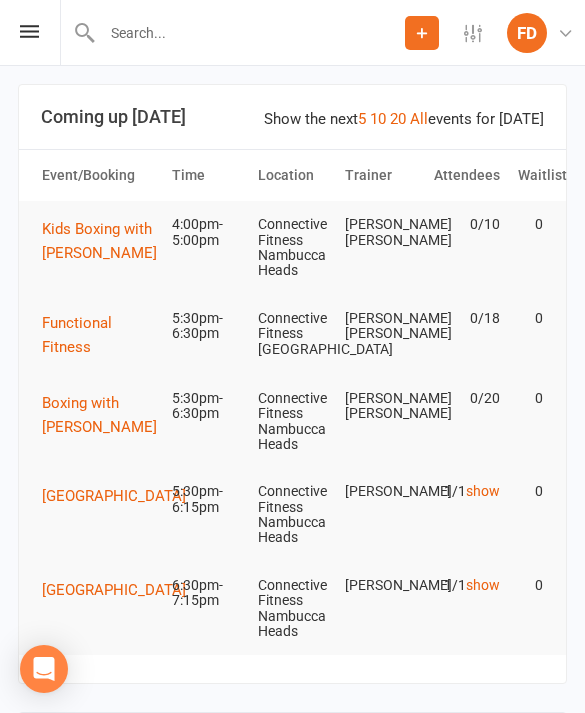scroll, scrollTop: 0, scrollLeft: 0, axis: both 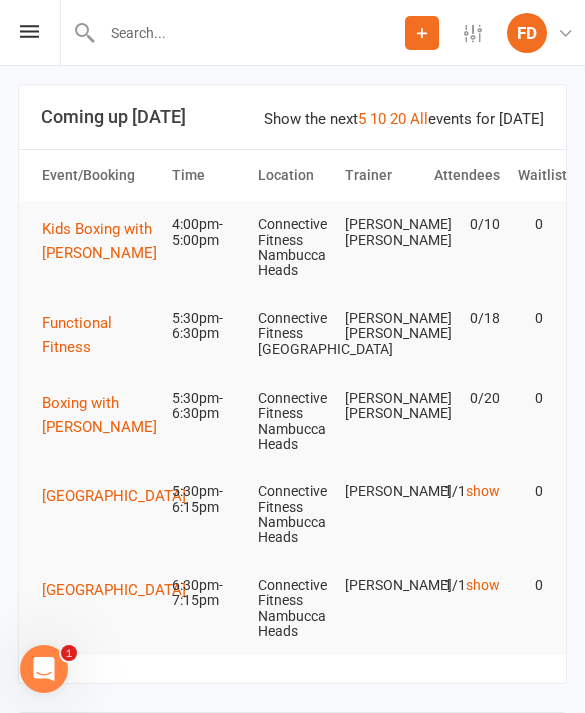 click at bounding box center [232, 32] 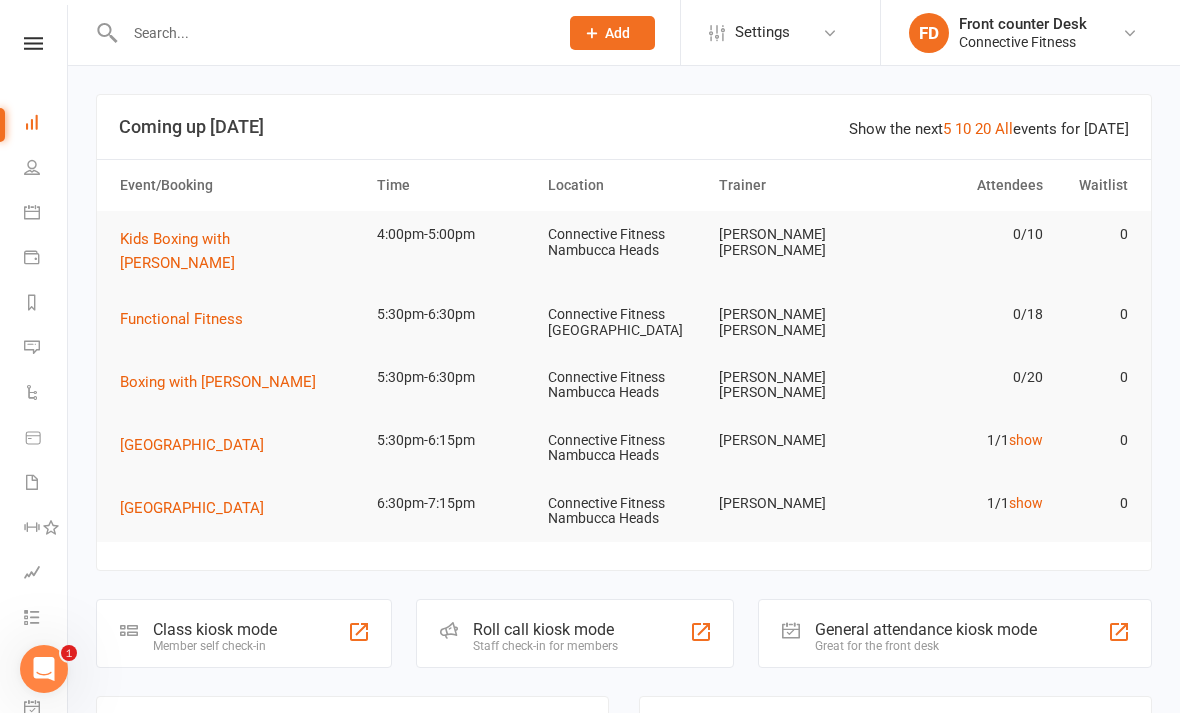 click at bounding box center (331, 33) 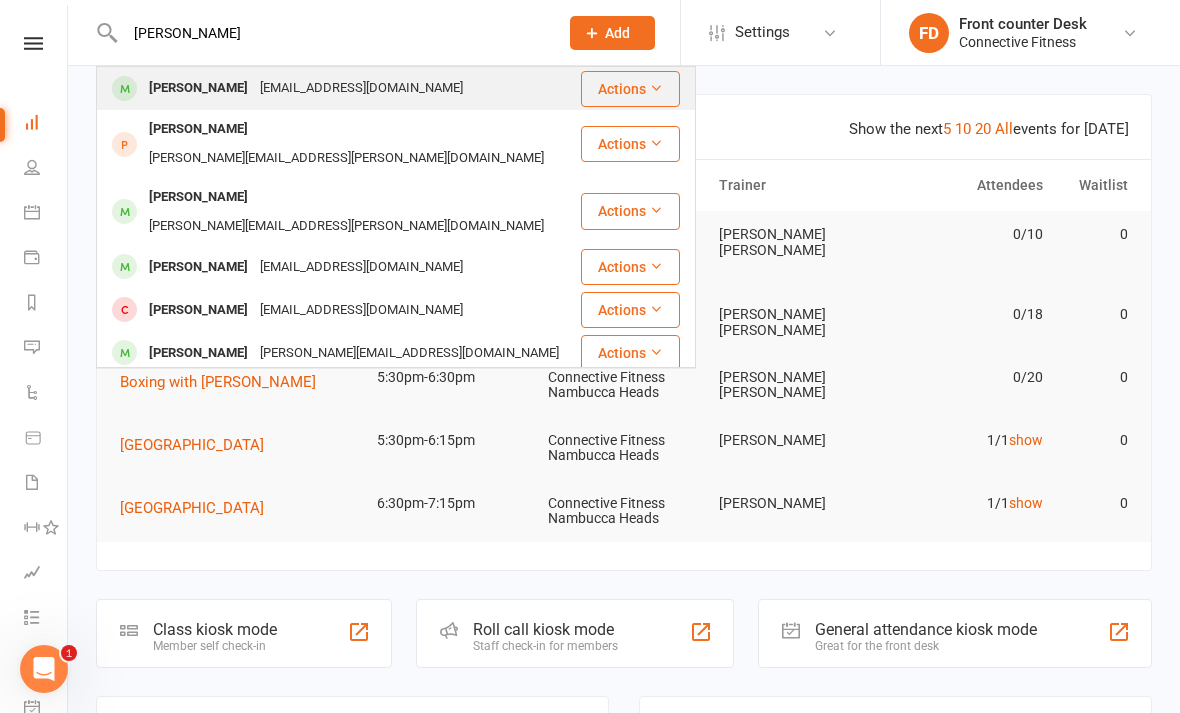 type on "[PERSON_NAME]" 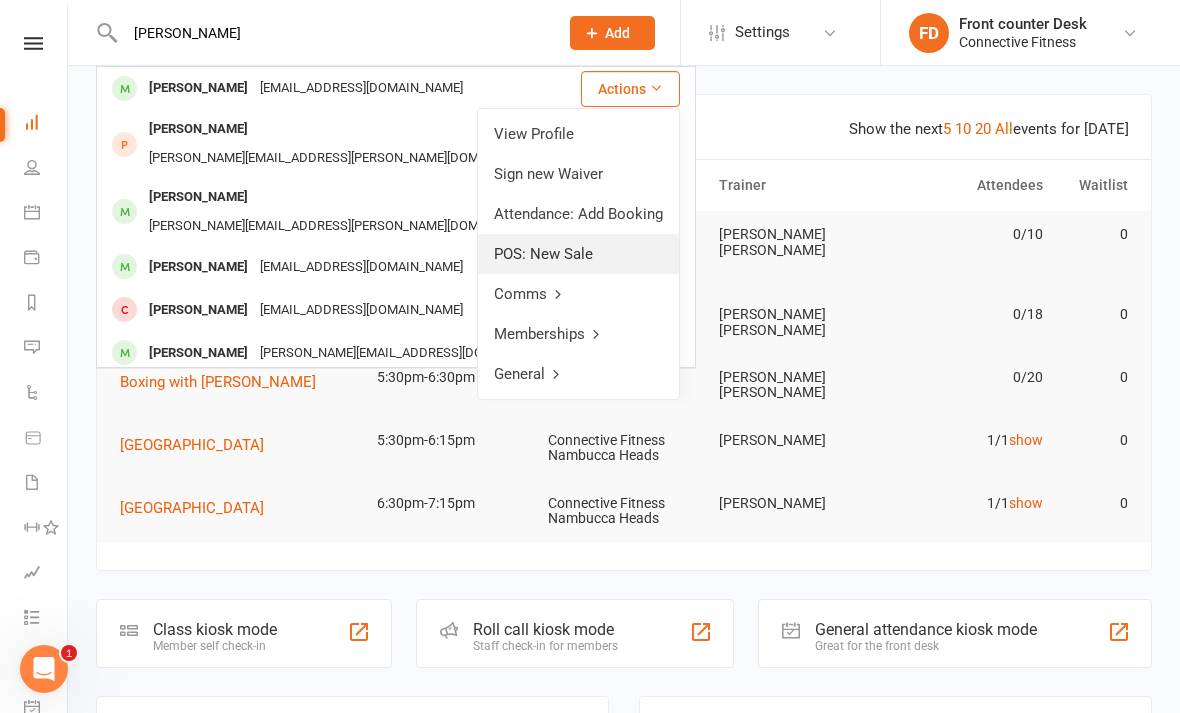 click on "POS: New Sale" at bounding box center (578, 254) 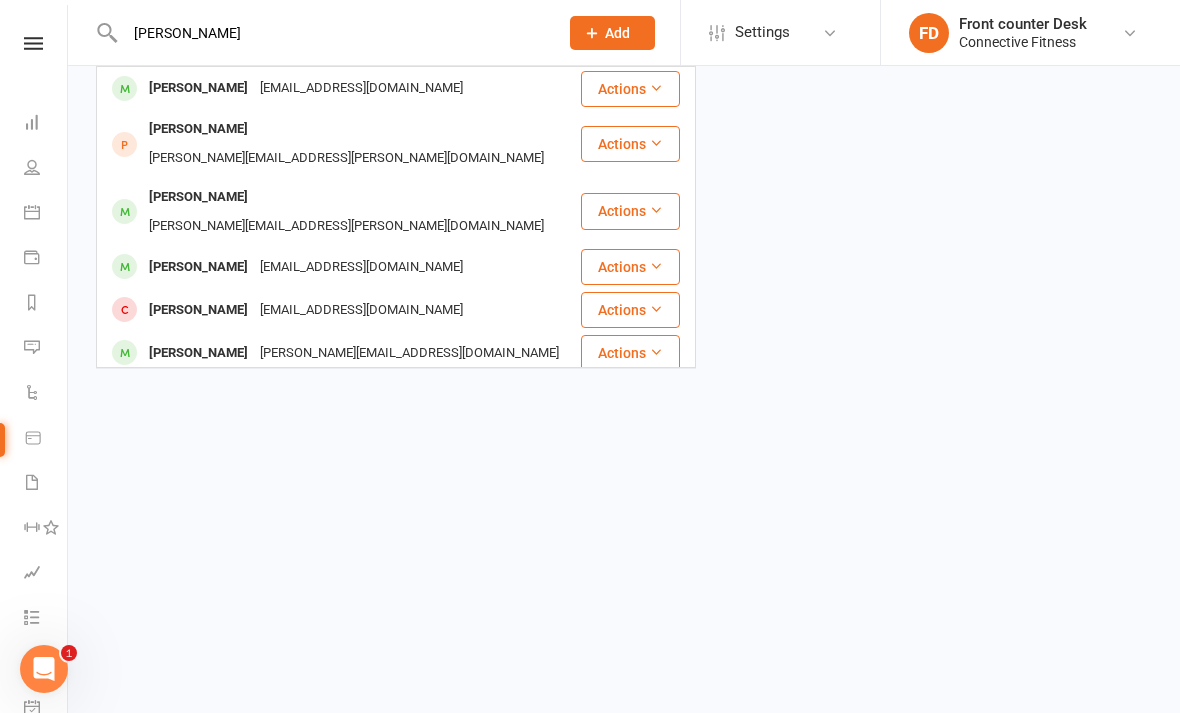 type 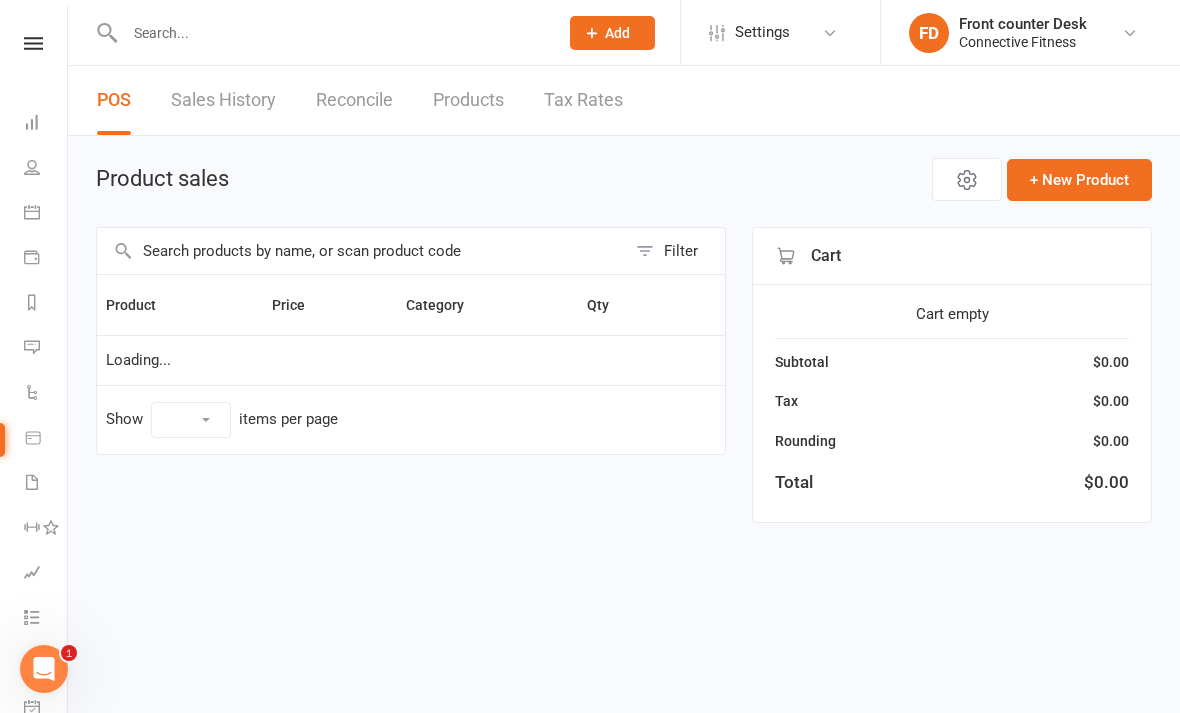 select on "10" 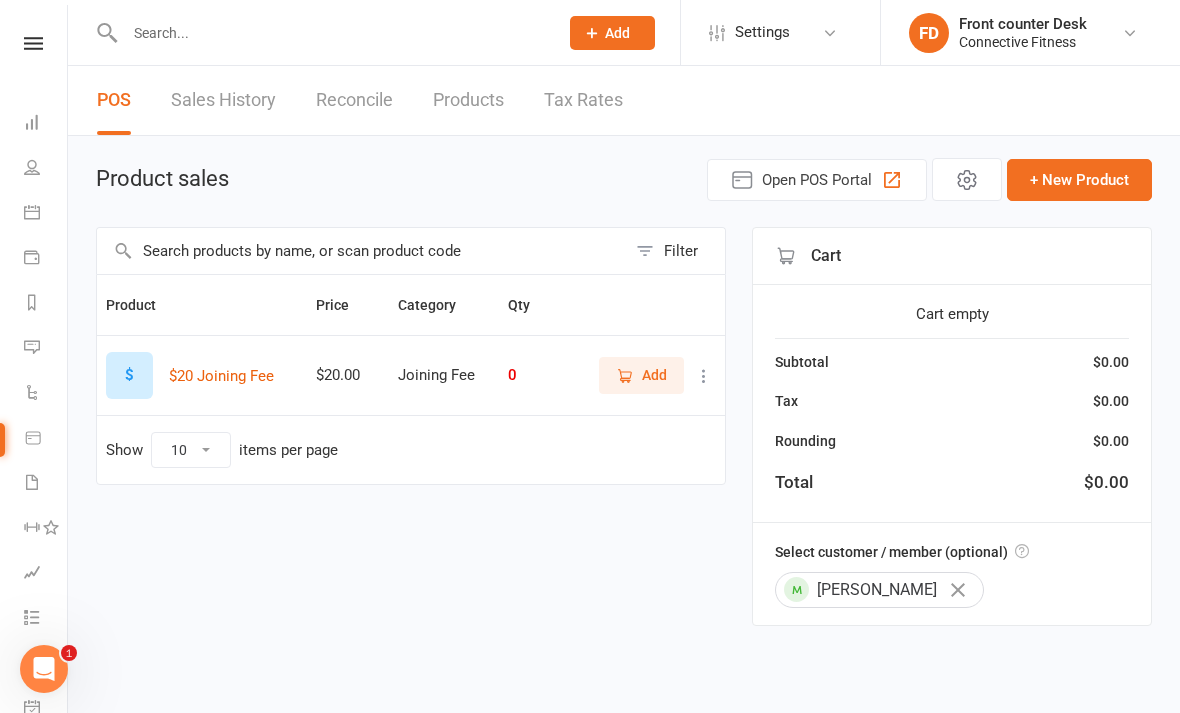 click on "Sales History" at bounding box center [223, 100] 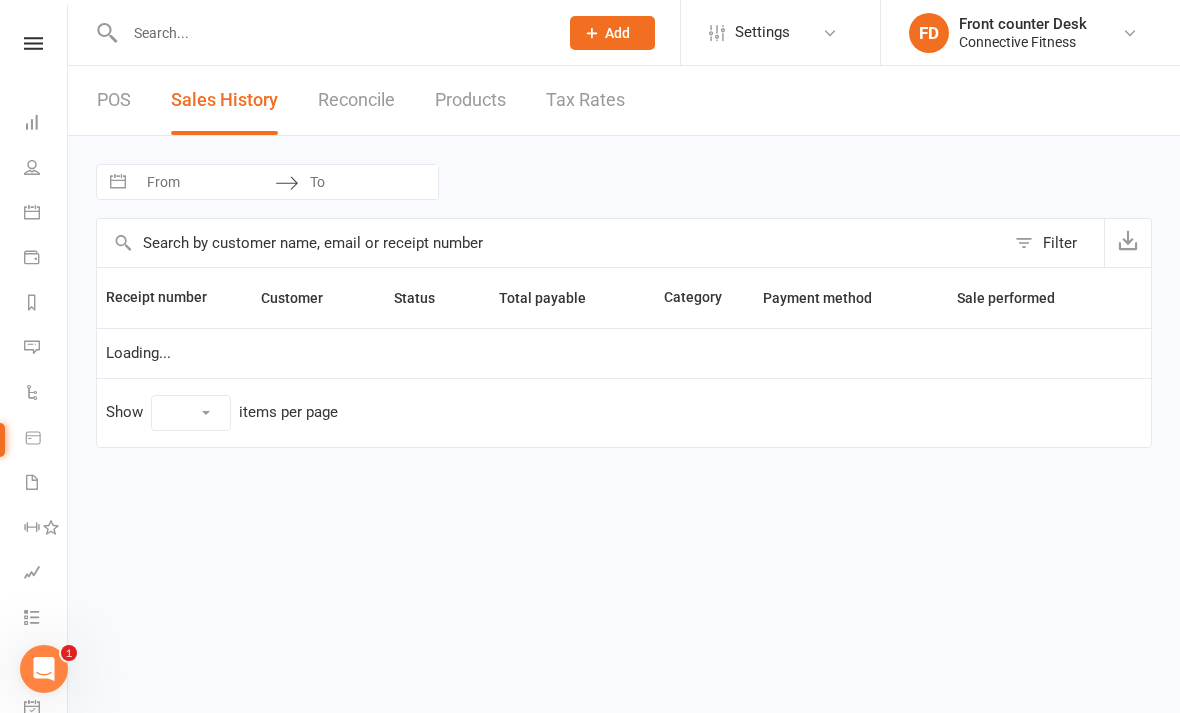 select on "25" 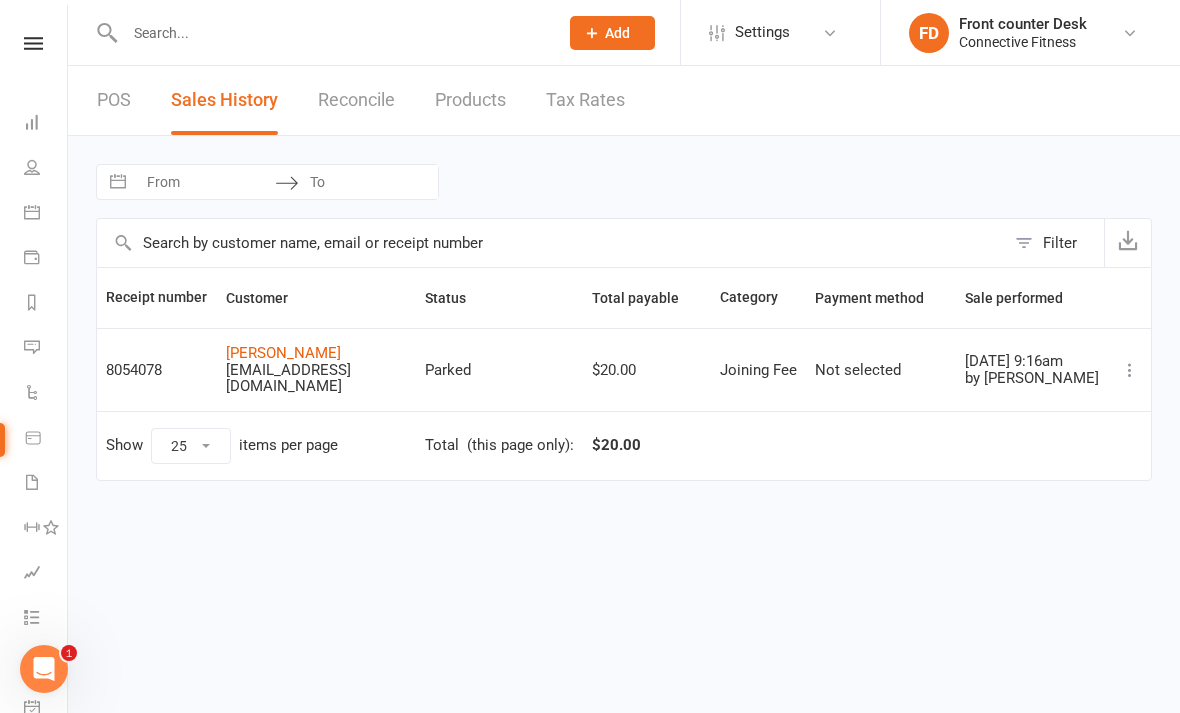 click on "POS" at bounding box center [114, 100] 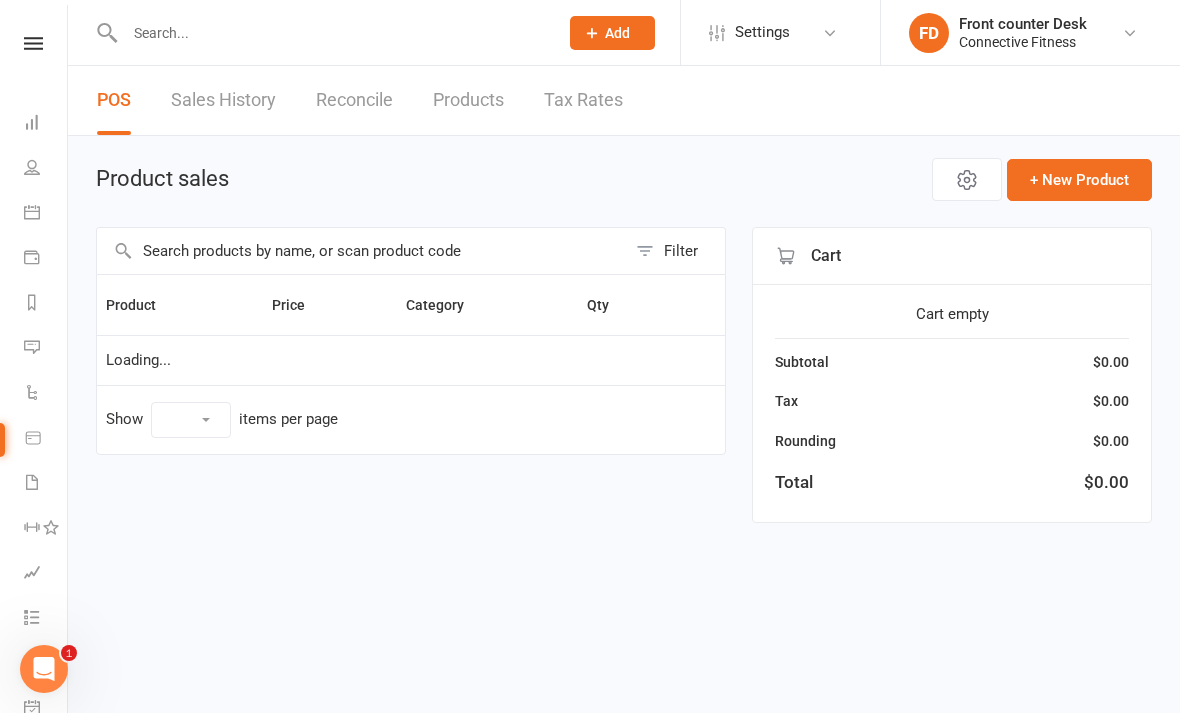 select on "10" 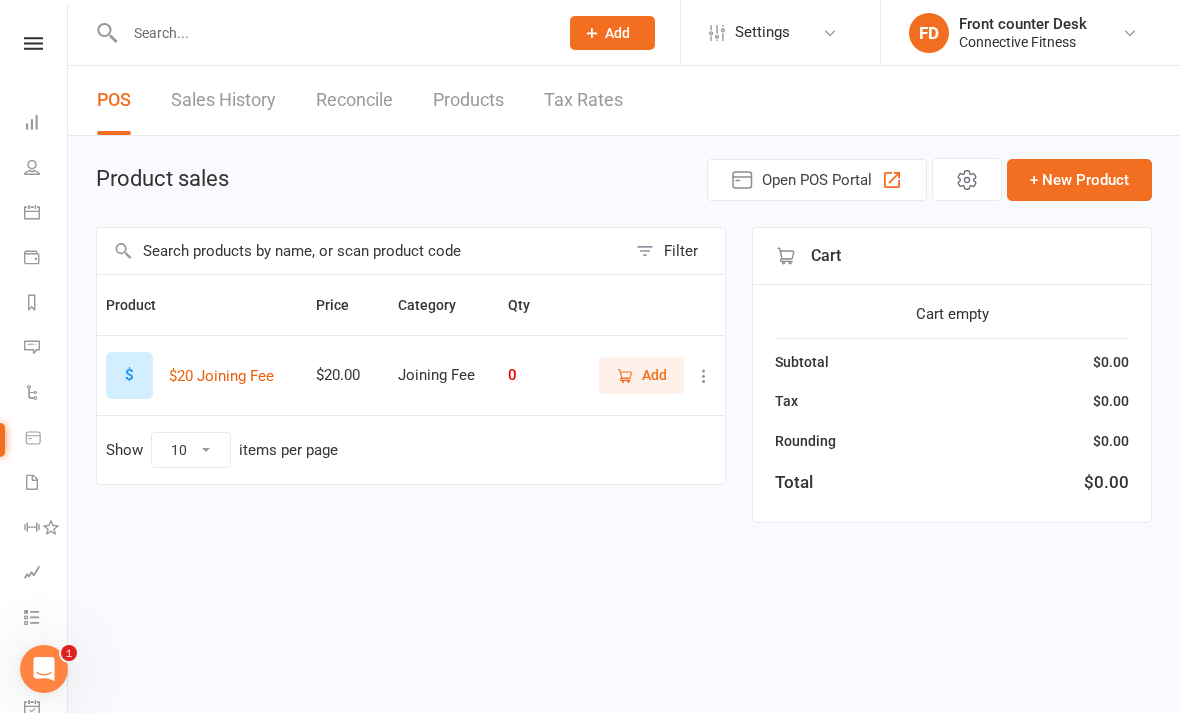 click on "Products" at bounding box center (468, 100) 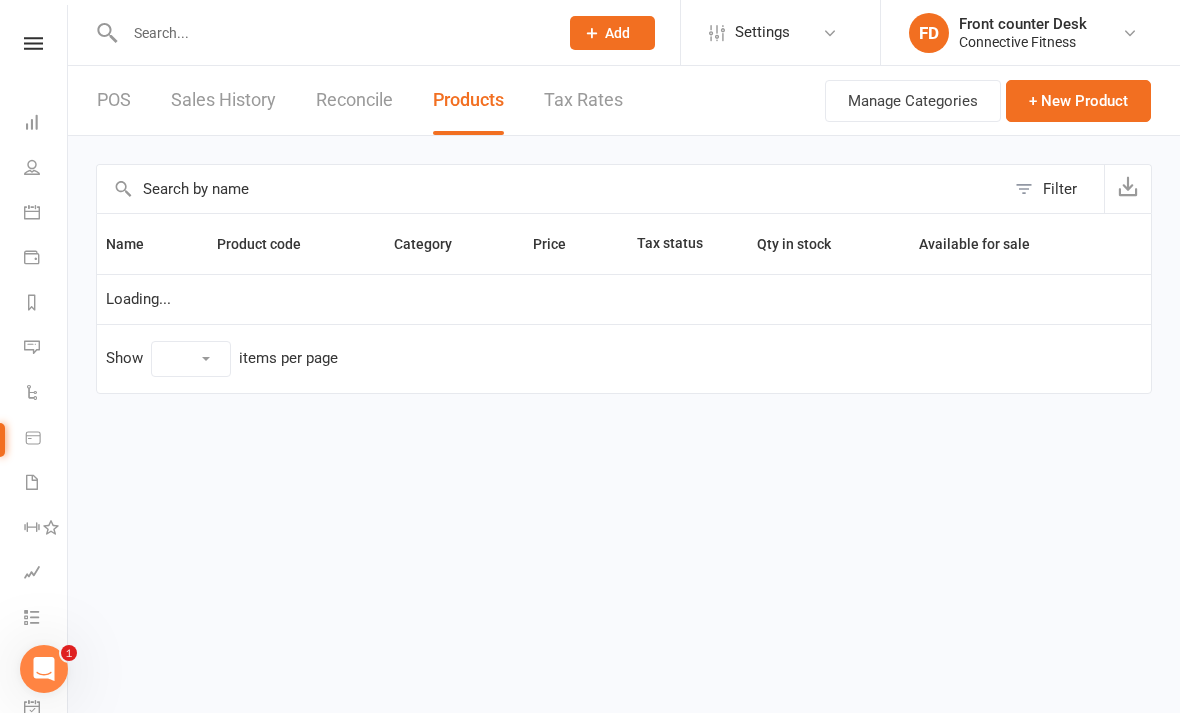 select on "10" 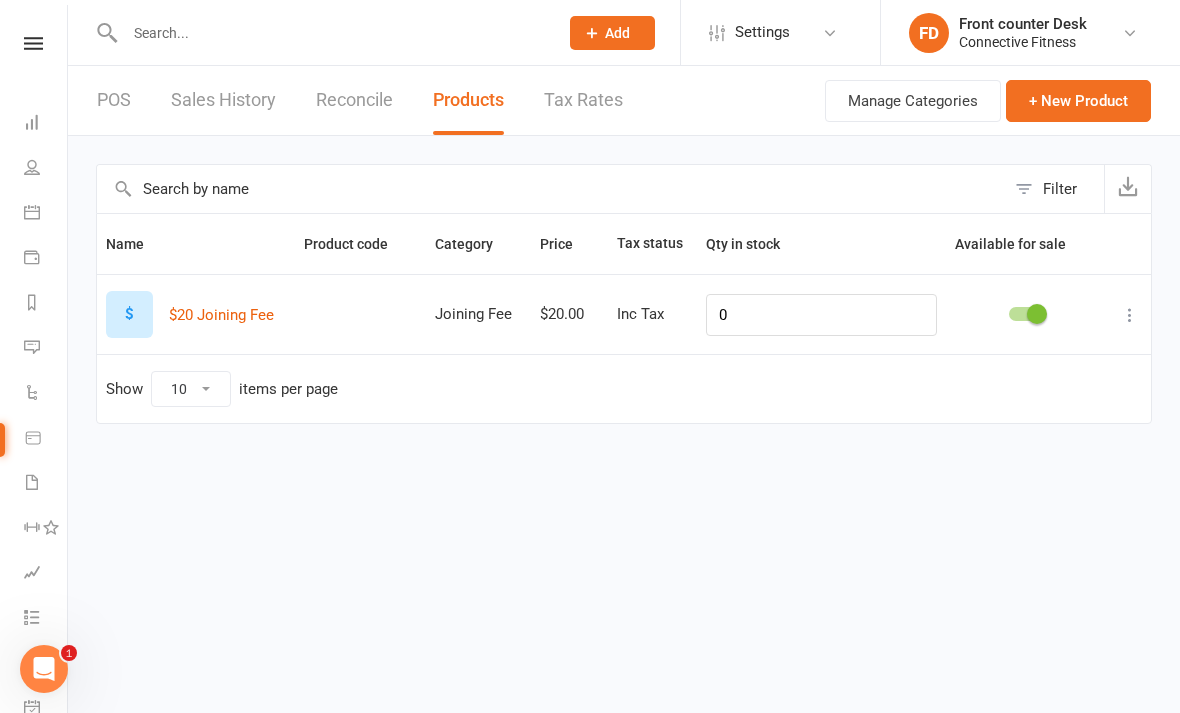 click on "Clubworx Dashboard People Calendar Payments Reports Messages   Automations   Product Sales Waivers   Workouts   Assessments  Tasks   1 What's New Check-in Kiosk modes General attendance Roll call Class check-in" at bounding box center [34, 361] 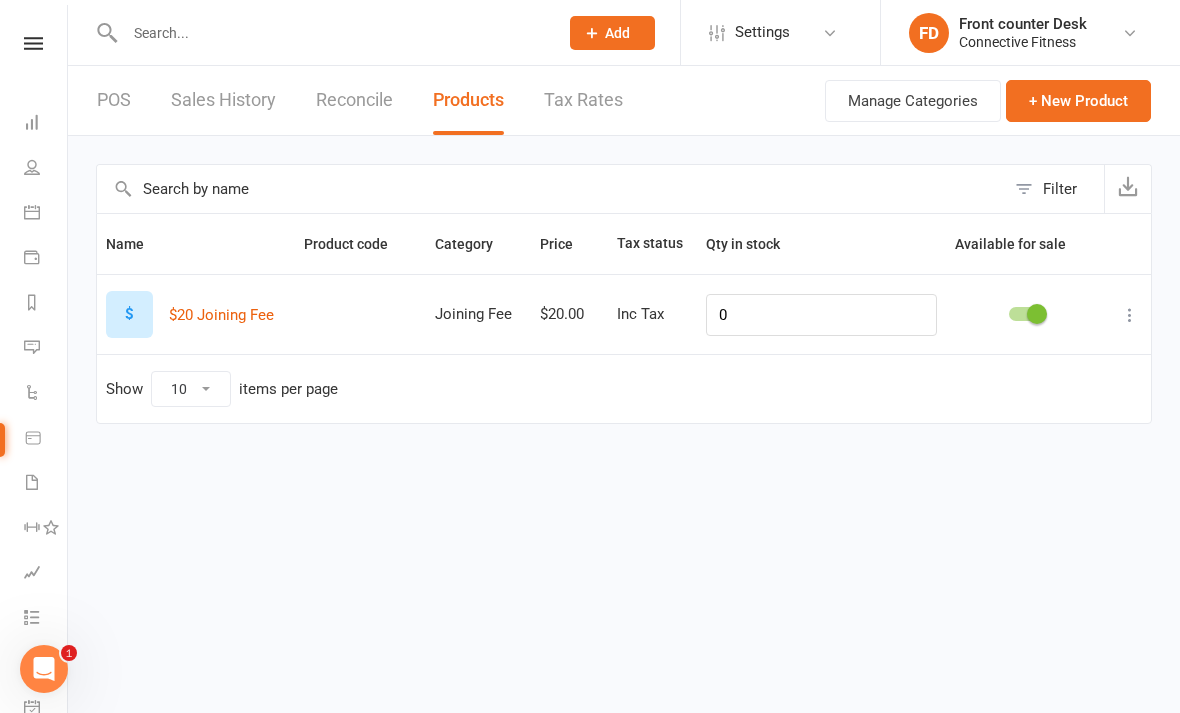 click at bounding box center [331, 33] 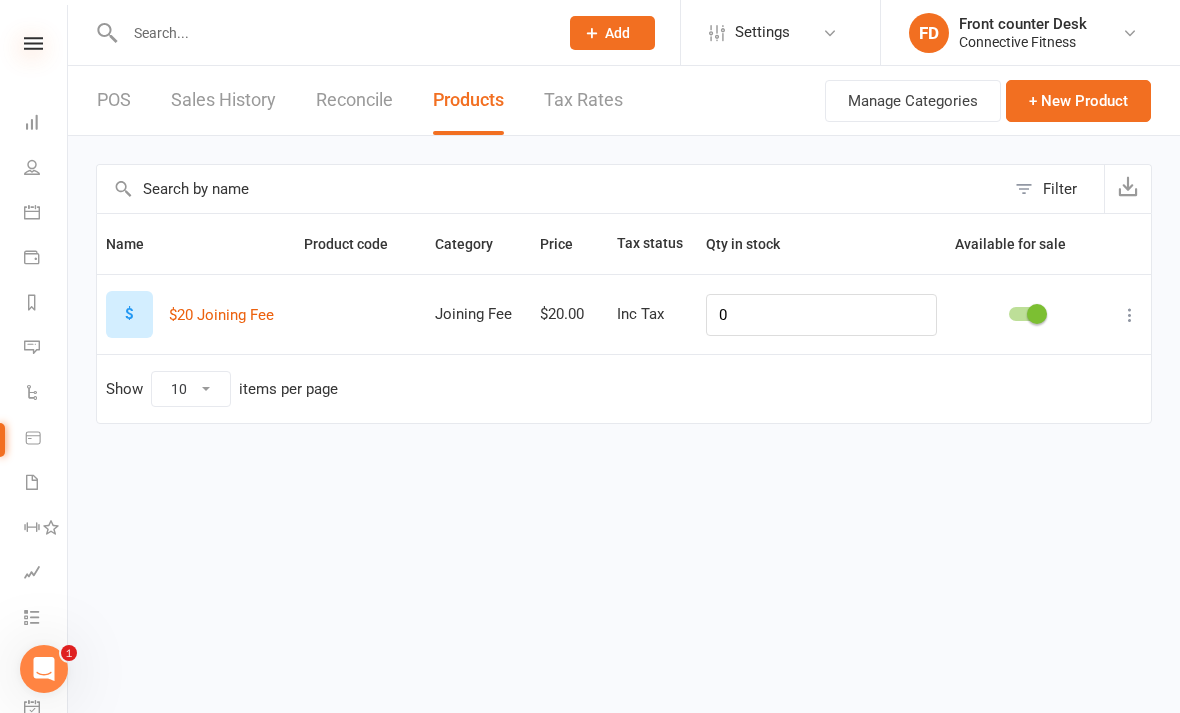 click at bounding box center (33, 43) 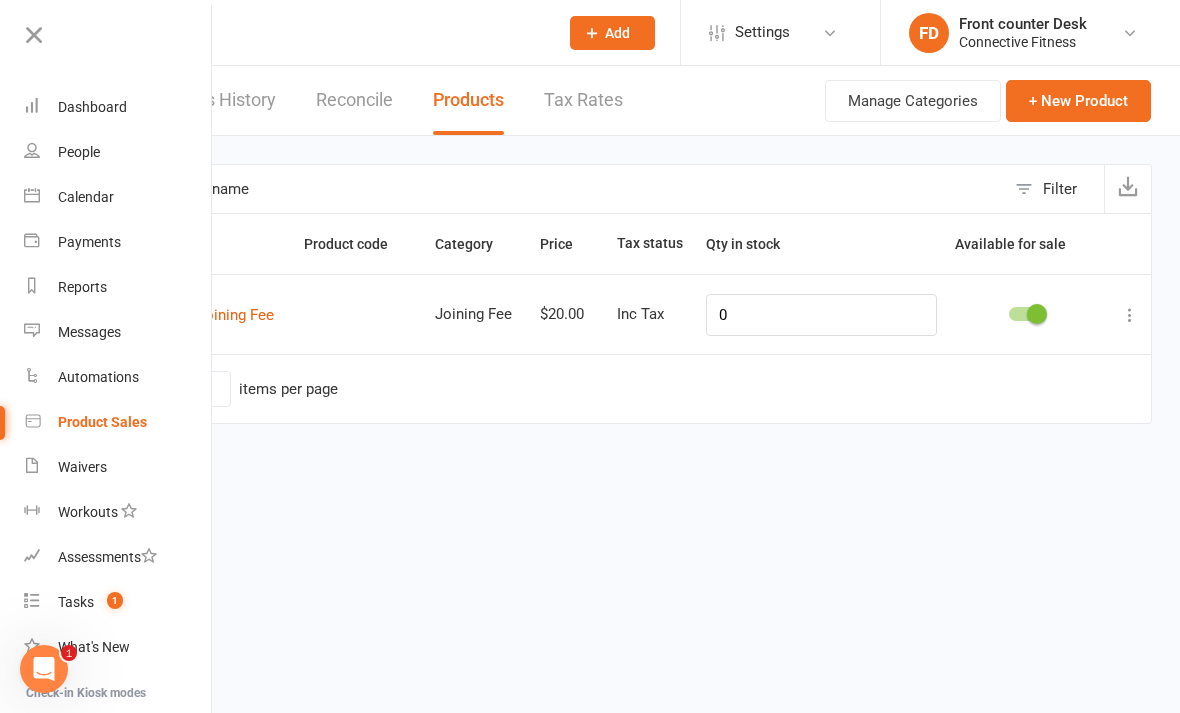 click at bounding box center (331, 33) 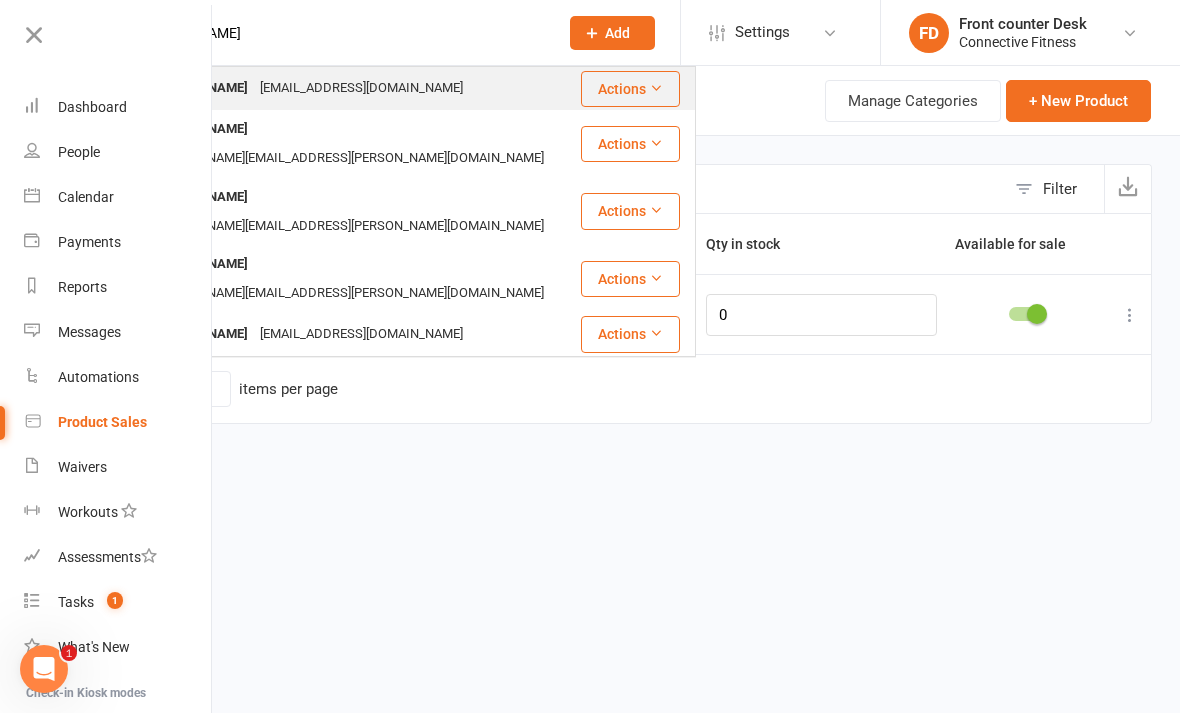 type on "[PERSON_NAME]" 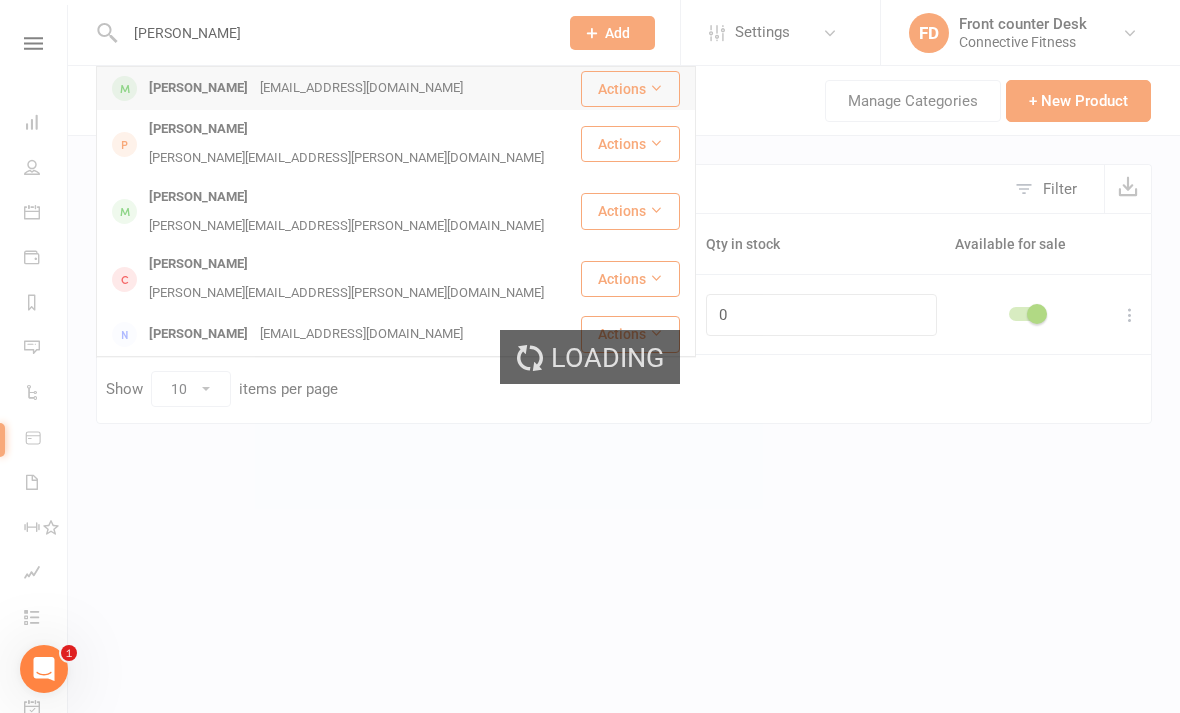 type 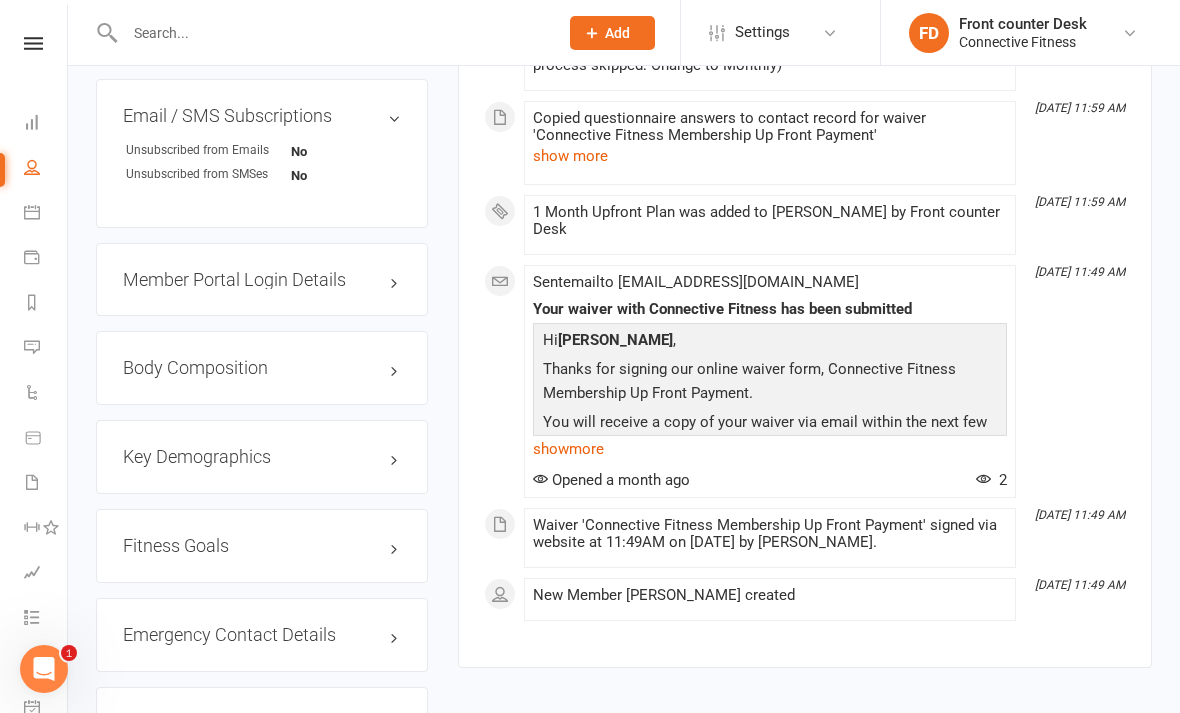scroll, scrollTop: 1335, scrollLeft: 0, axis: vertical 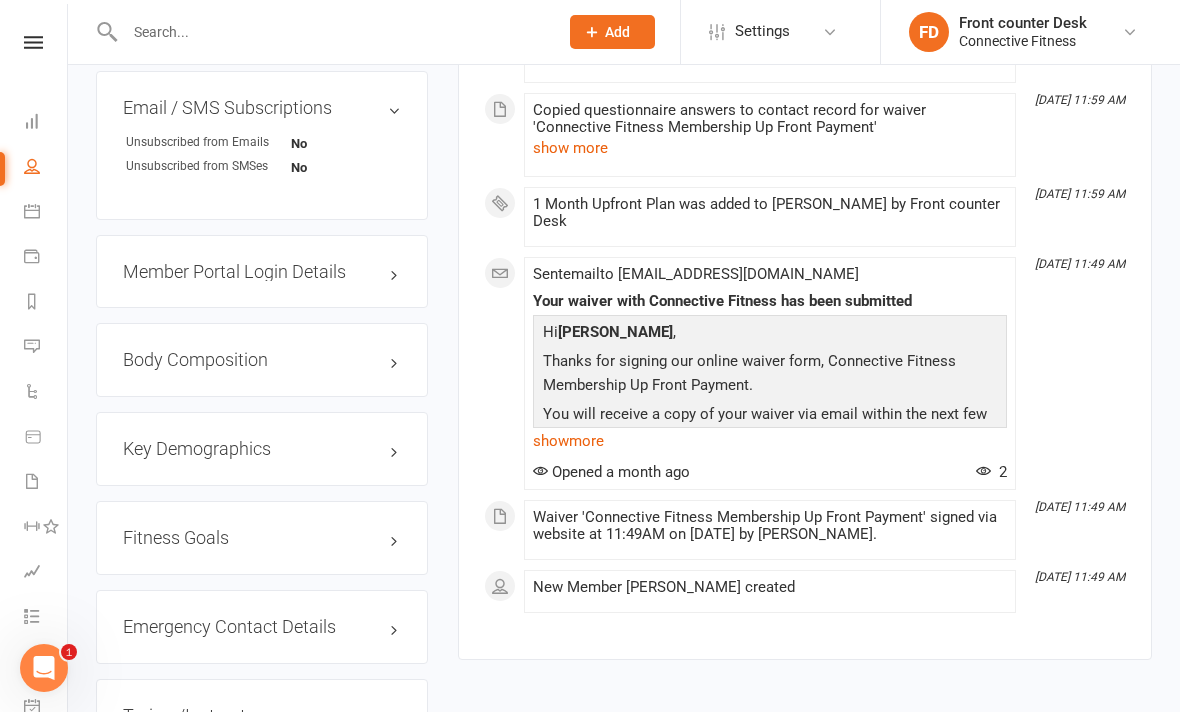 click on "[DATE] 11:59 AM 1 Month Upfront Plan was added to [PERSON_NAME] by Front counter Desk" at bounding box center (770, 218) 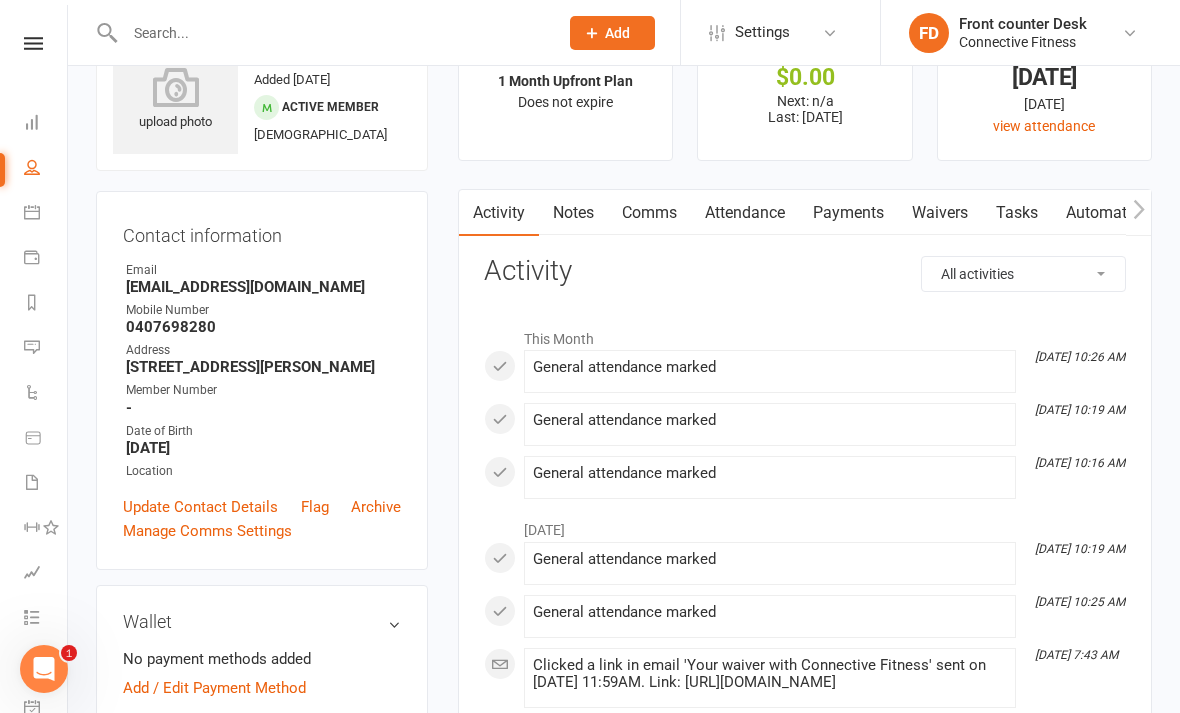scroll, scrollTop: 73, scrollLeft: 0, axis: vertical 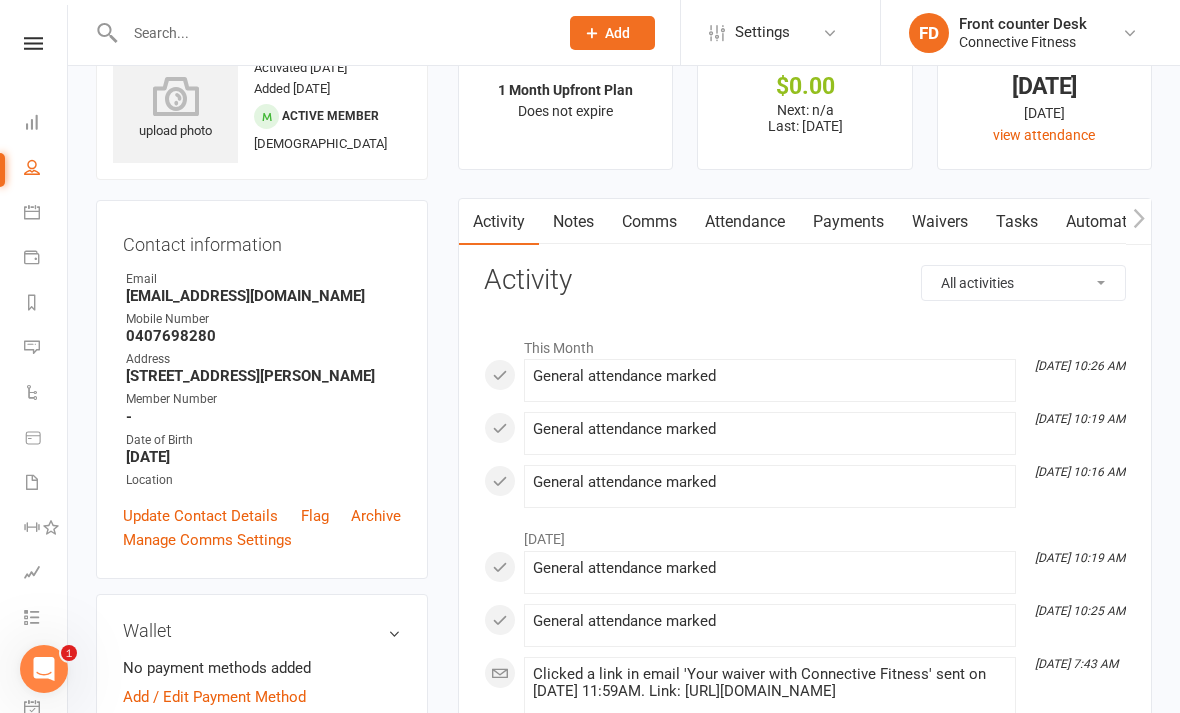 click on "Payments" at bounding box center [848, 222] 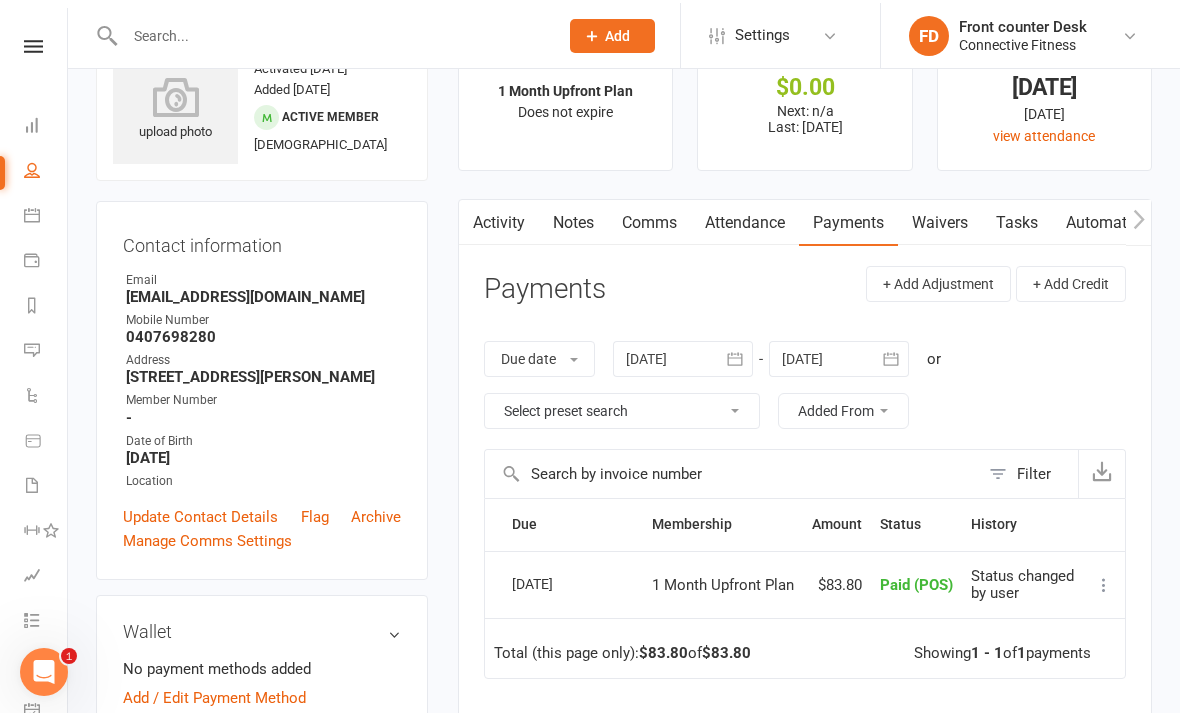 scroll, scrollTop: 72, scrollLeft: 0, axis: vertical 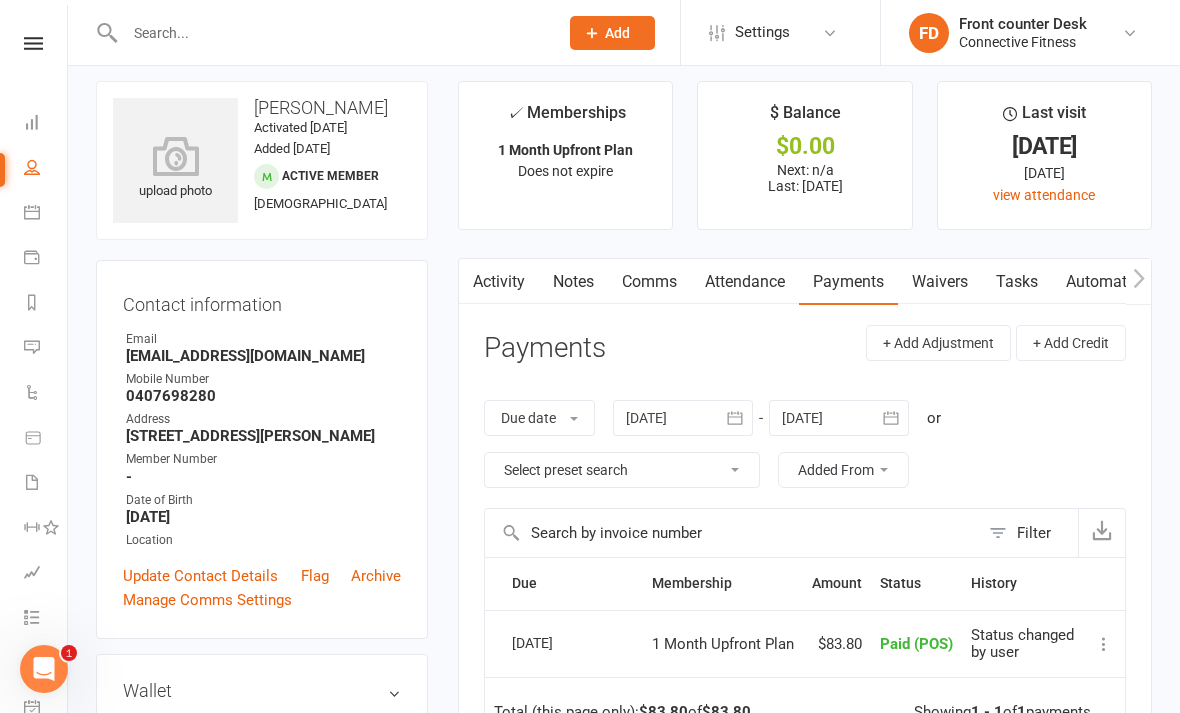 click on "$0.00" at bounding box center (804, 146) 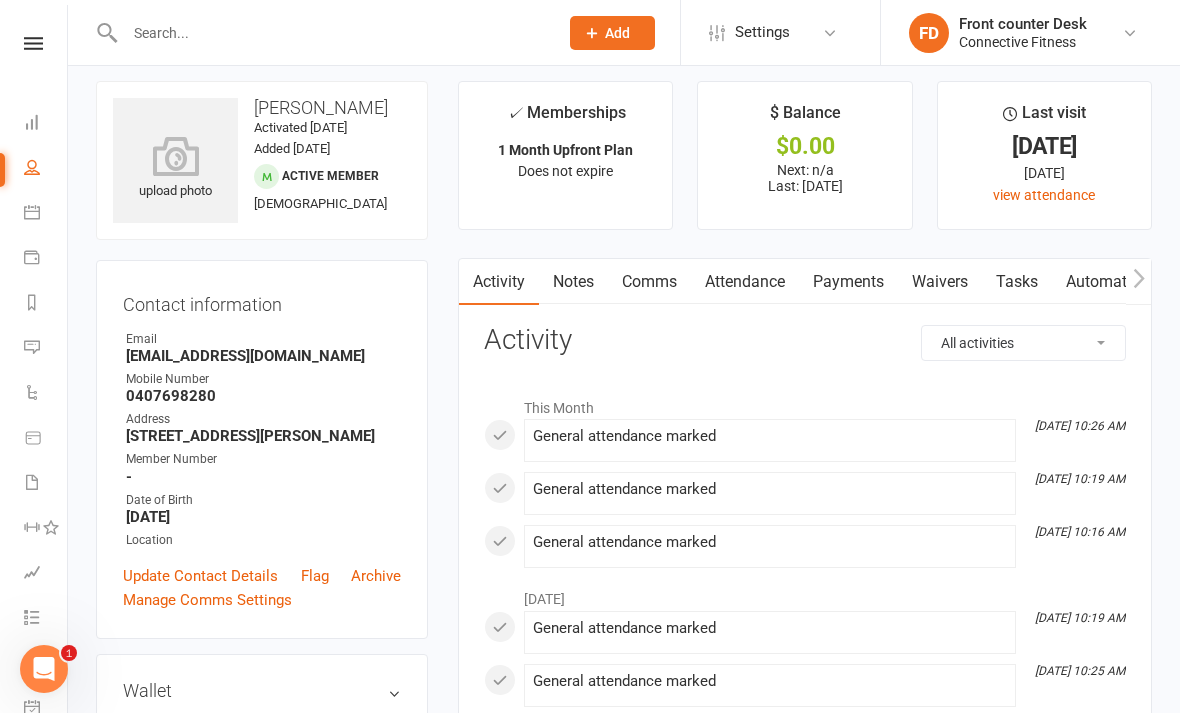 click on "Payments" at bounding box center [848, 282] 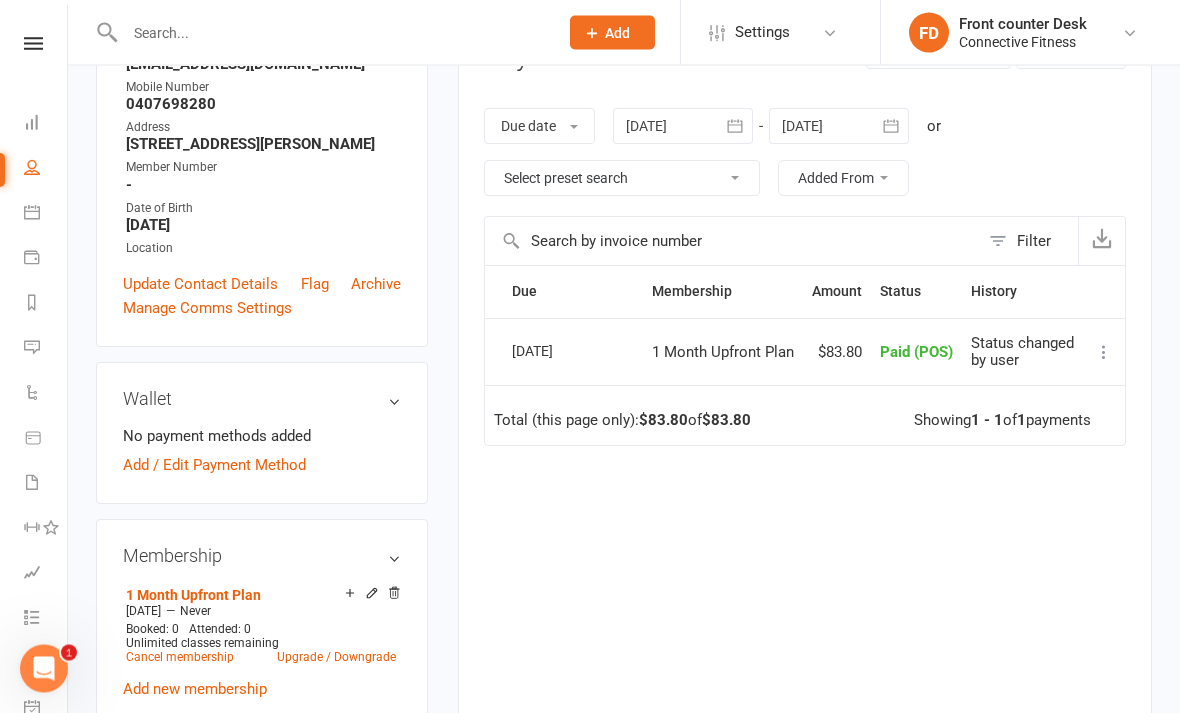 click at bounding box center (1104, 353) 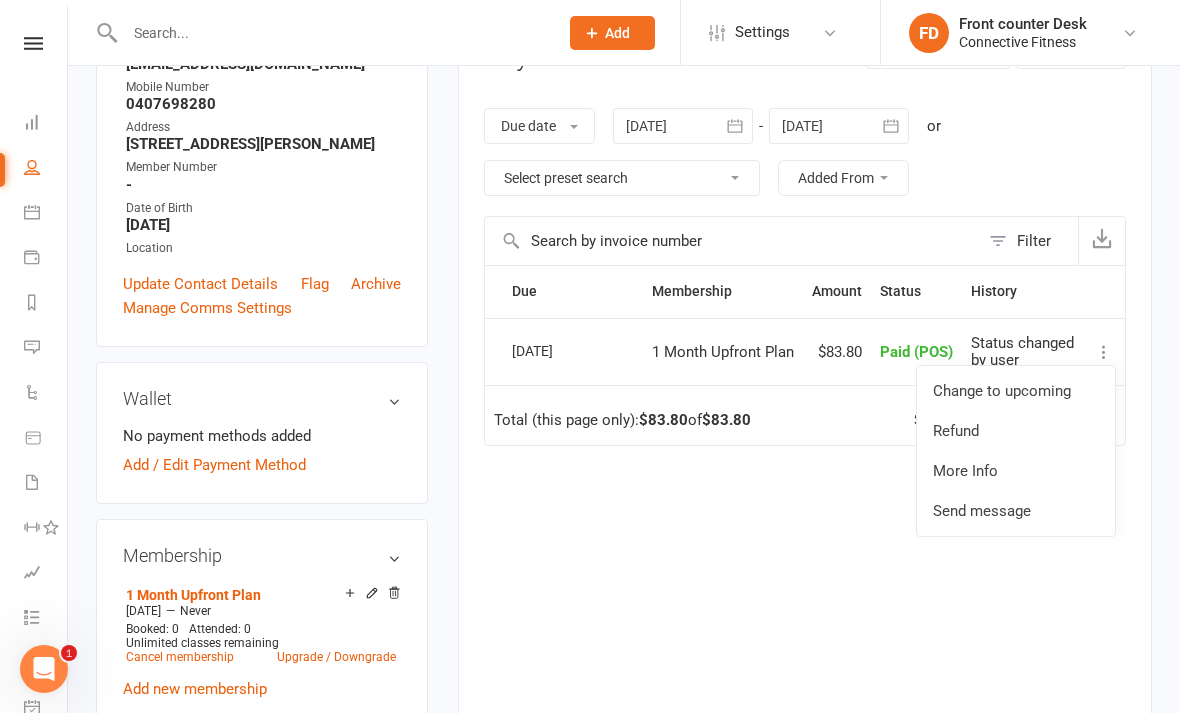 click on "Change to upcoming  Refund  More Info Send message" at bounding box center (1104, 352) 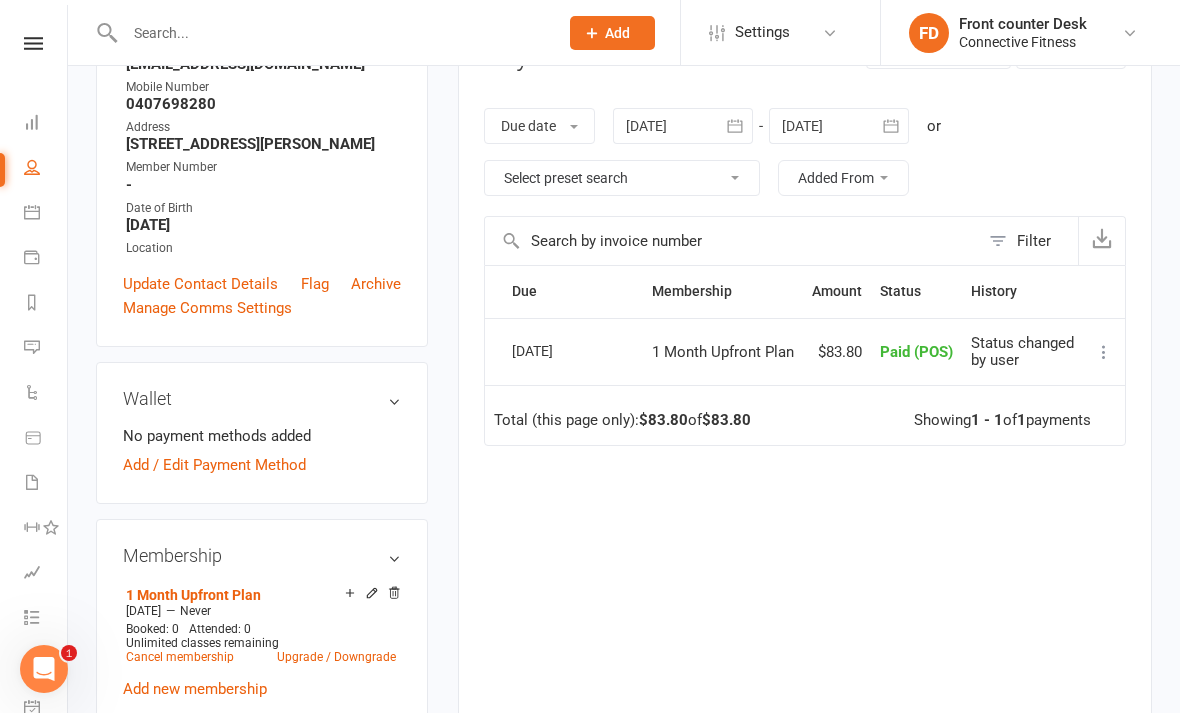 click on "Change to upcoming  Refund  More Info Send message" at bounding box center (1104, 352) 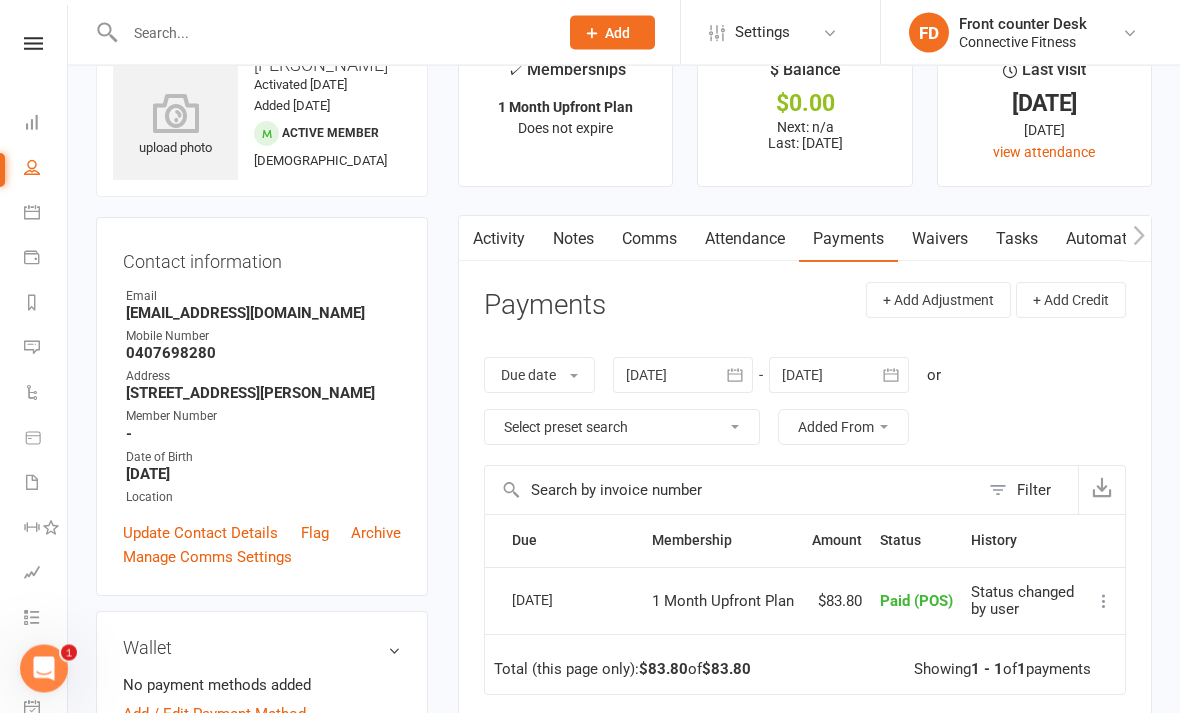 scroll, scrollTop: 57, scrollLeft: 0, axis: vertical 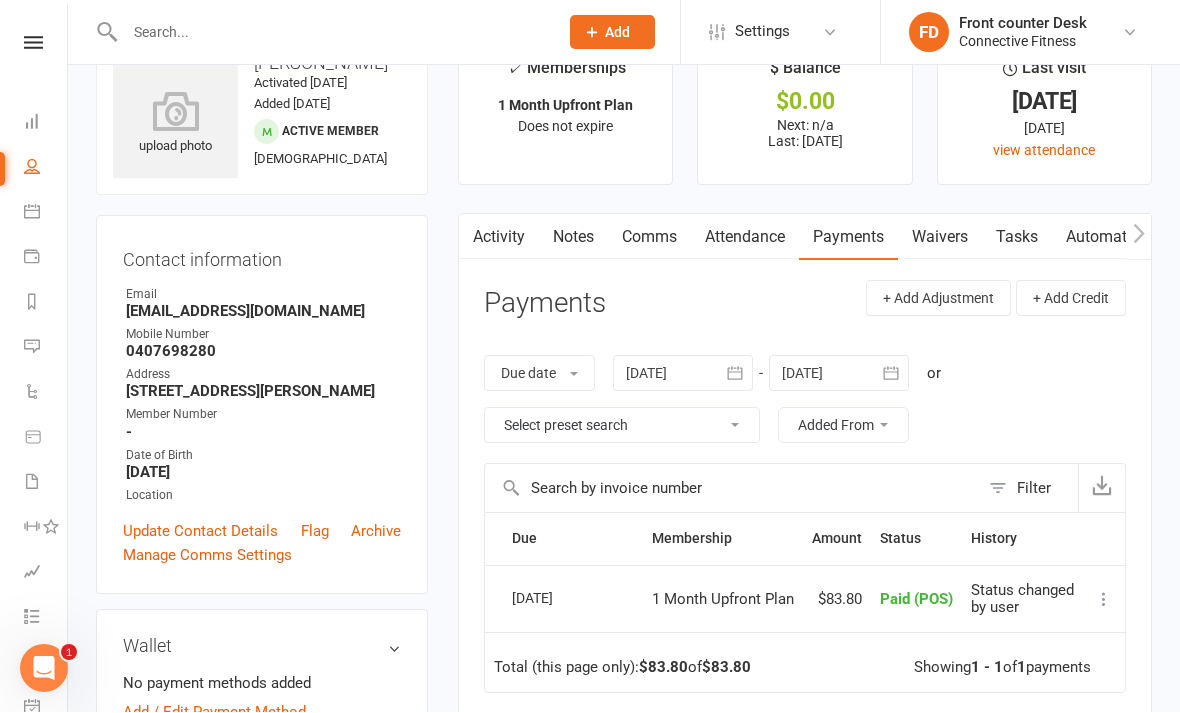 click at bounding box center (1104, 600) 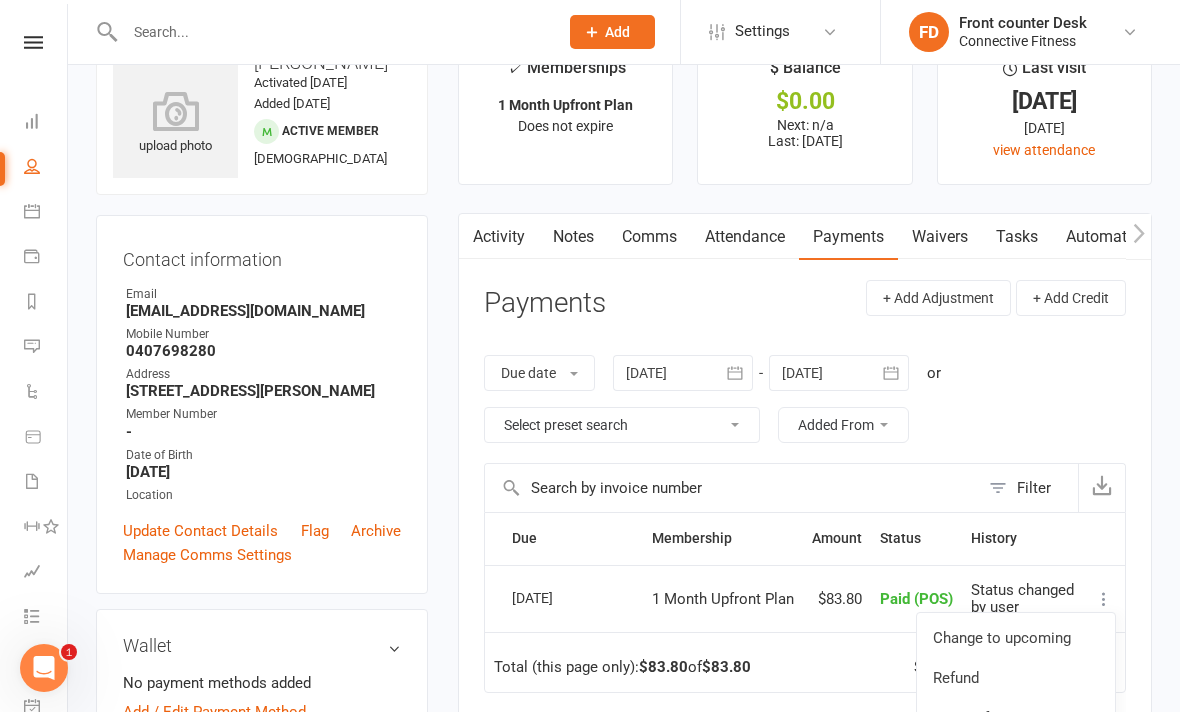 scroll, scrollTop: 58, scrollLeft: 0, axis: vertical 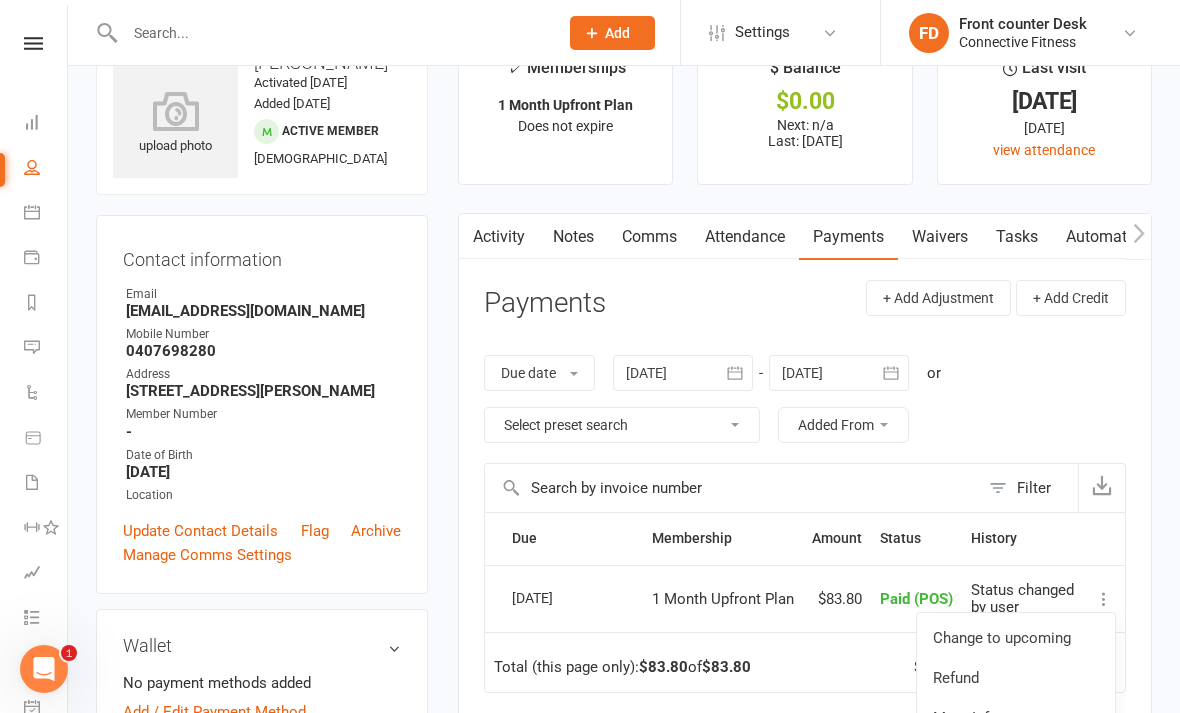 click on "Status changed by user" at bounding box center [1022, 599] 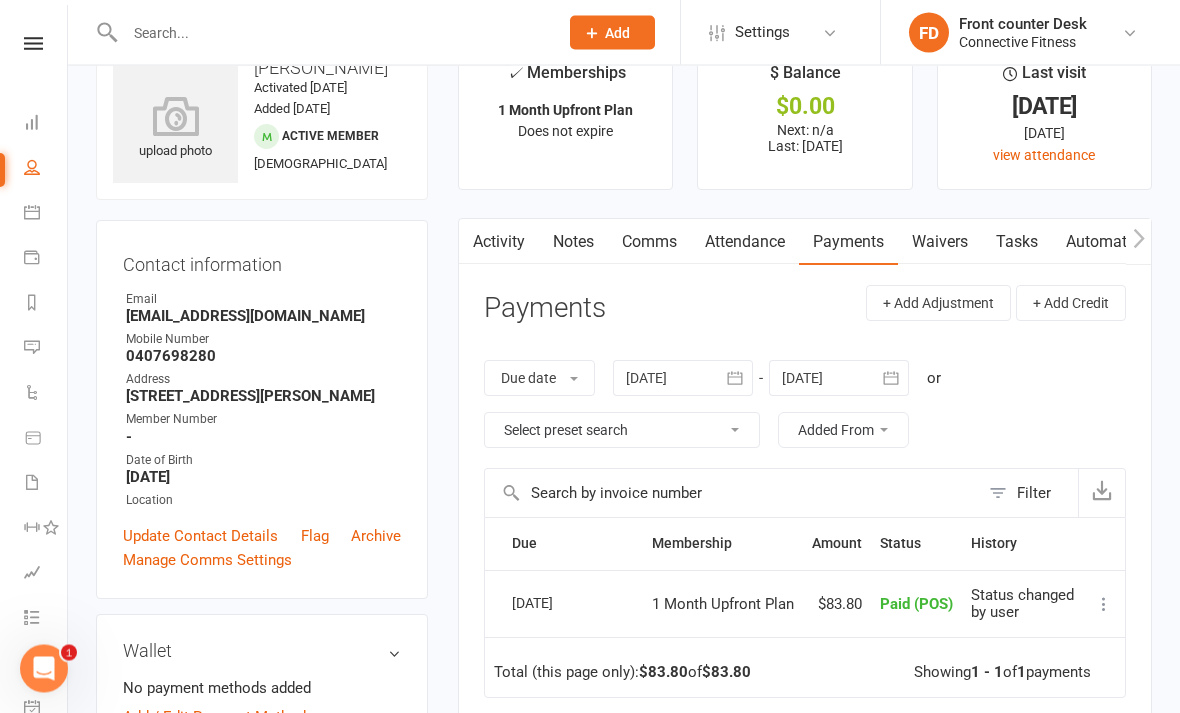 scroll, scrollTop: 52, scrollLeft: 0, axis: vertical 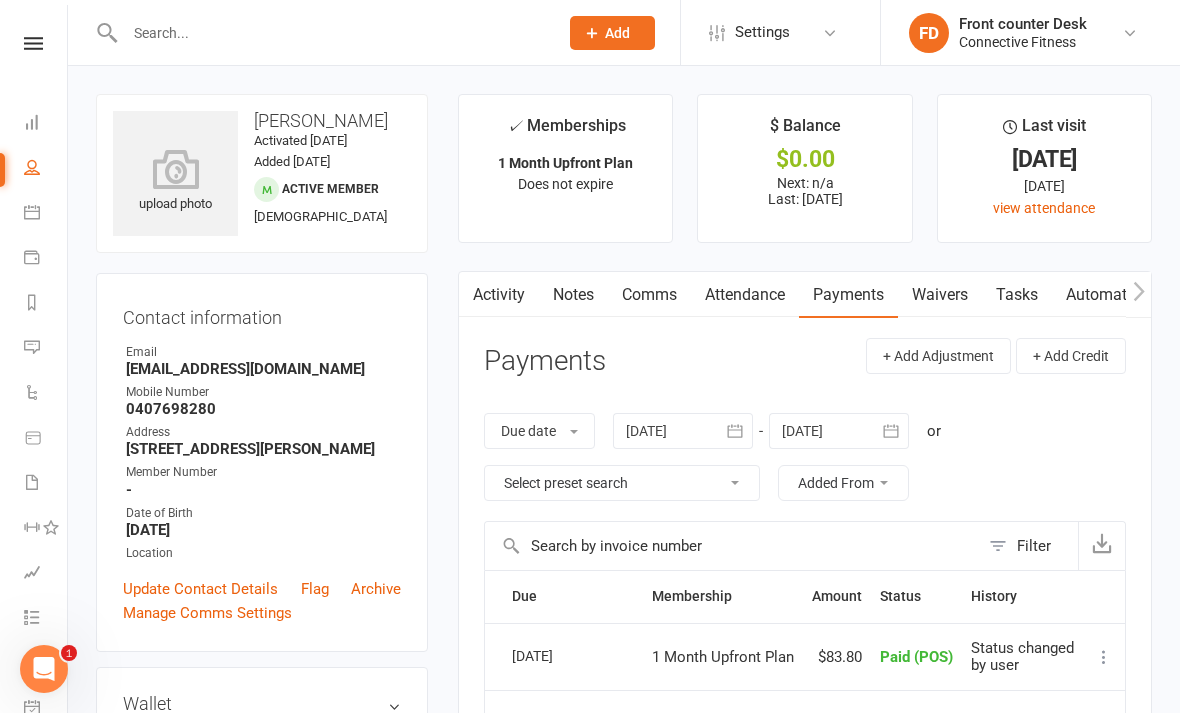 click on "Clubworx Dashboard People Calendar Payments Reports Messages   Automations   Product Sales Waivers   Workouts   Assessments  Tasks   1 What's New Check-in Kiosk modes General attendance Roll call Class check-in" at bounding box center (34, 361) 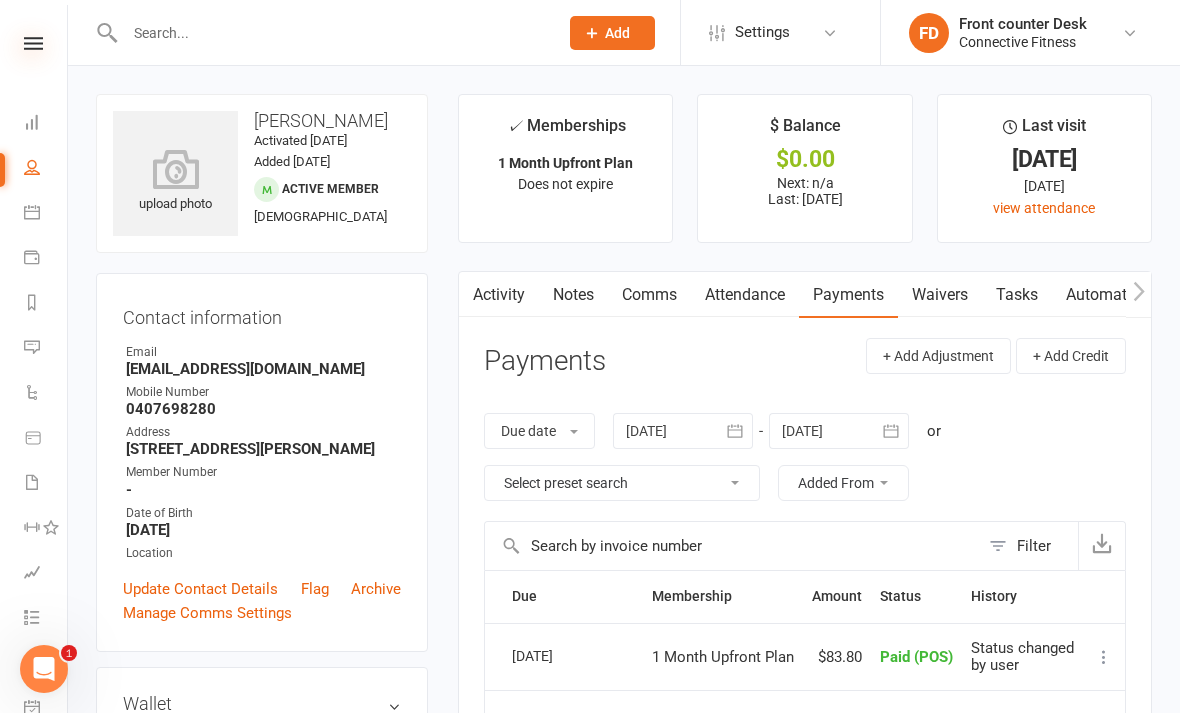 click at bounding box center [33, 43] 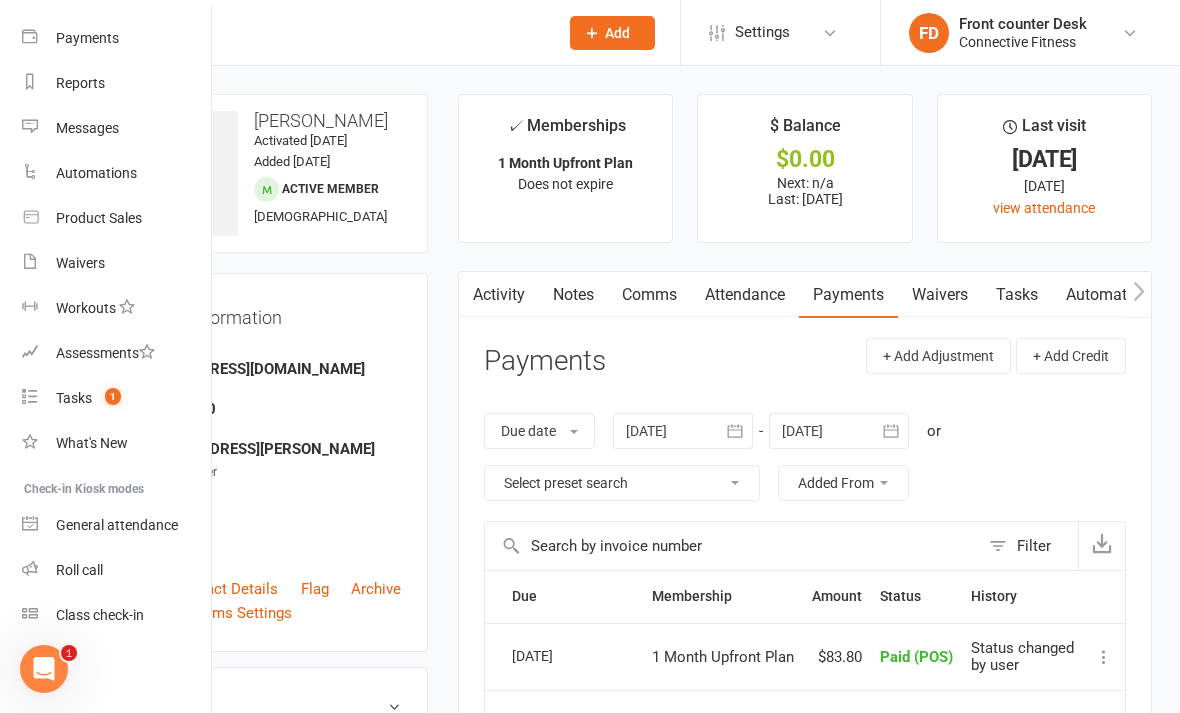 scroll, scrollTop: 204, scrollLeft: 2, axis: both 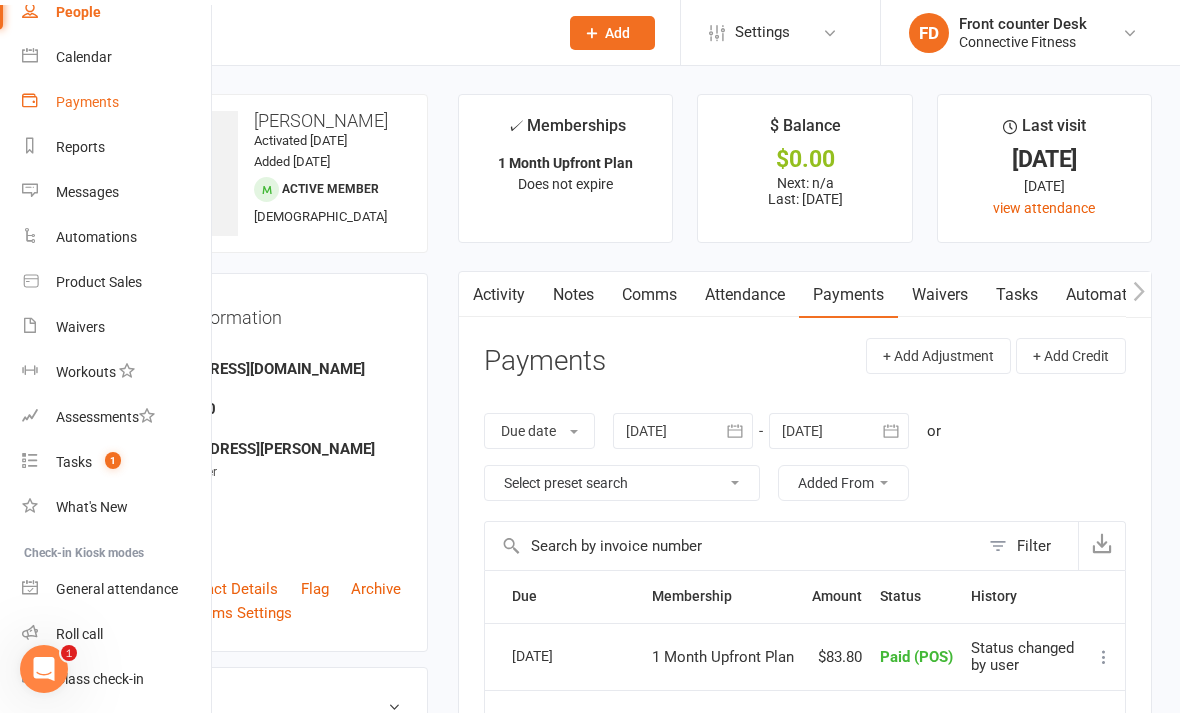 click on "Payments" at bounding box center [87, 102] 